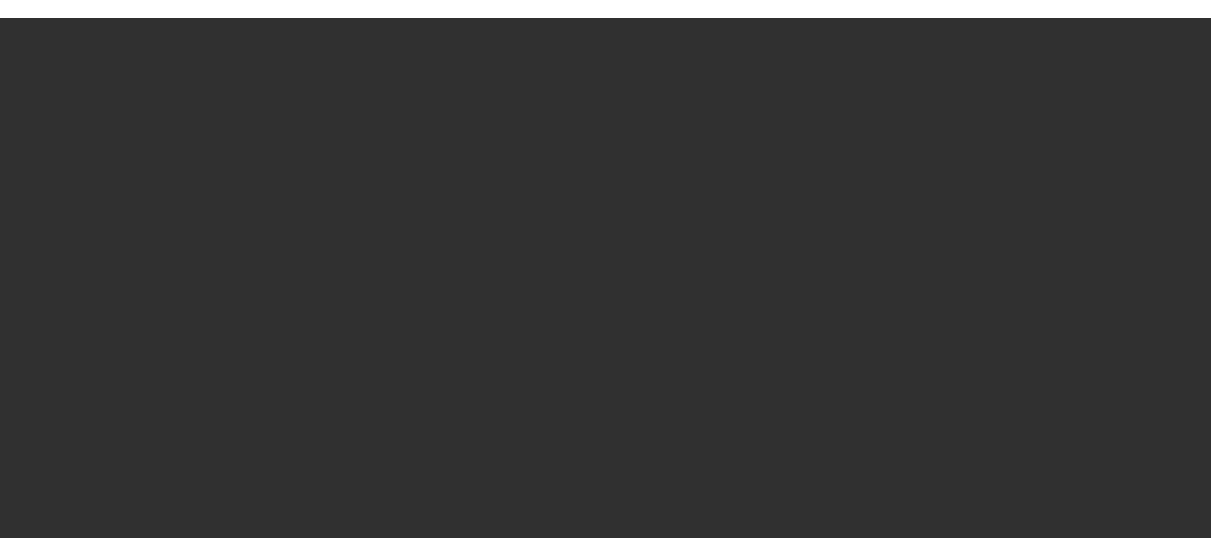 scroll, scrollTop: 0, scrollLeft: 0, axis: both 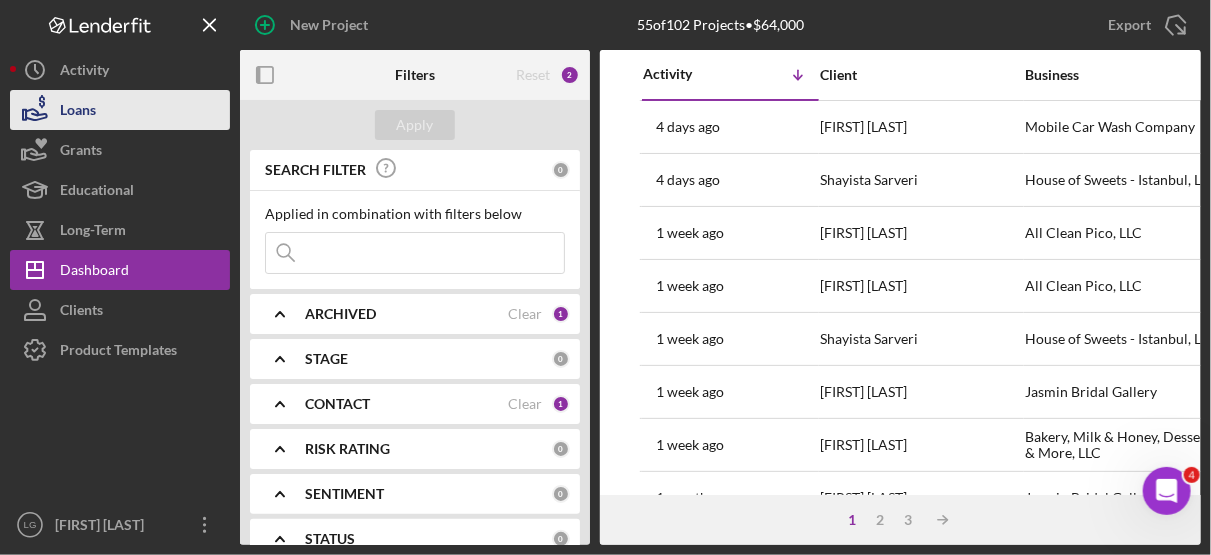 click on "Loans" at bounding box center (78, 112) 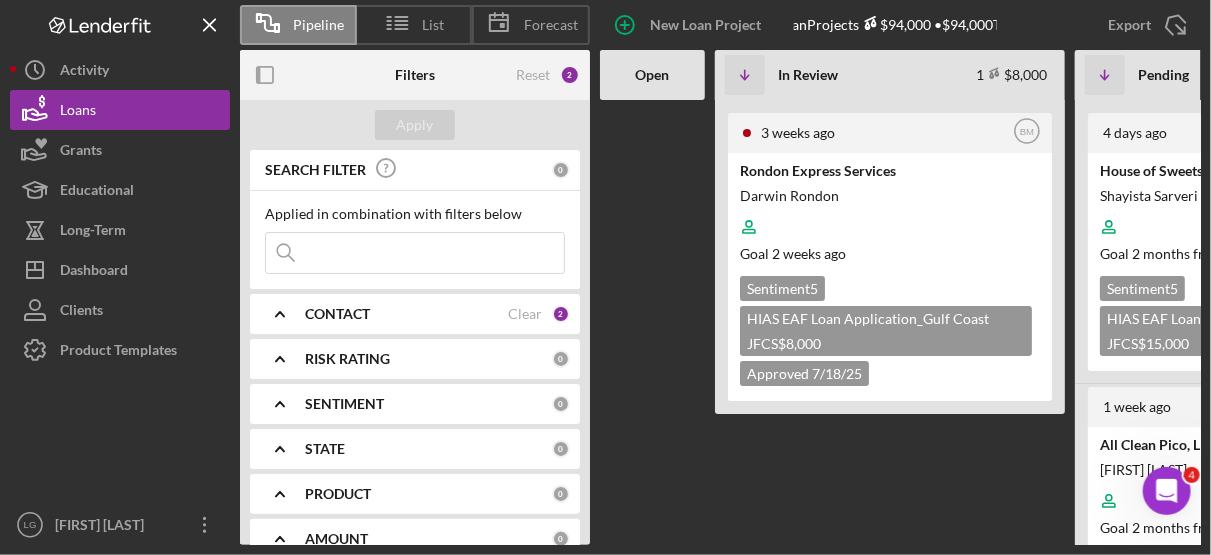 click on "CONTACT" at bounding box center (337, 314) 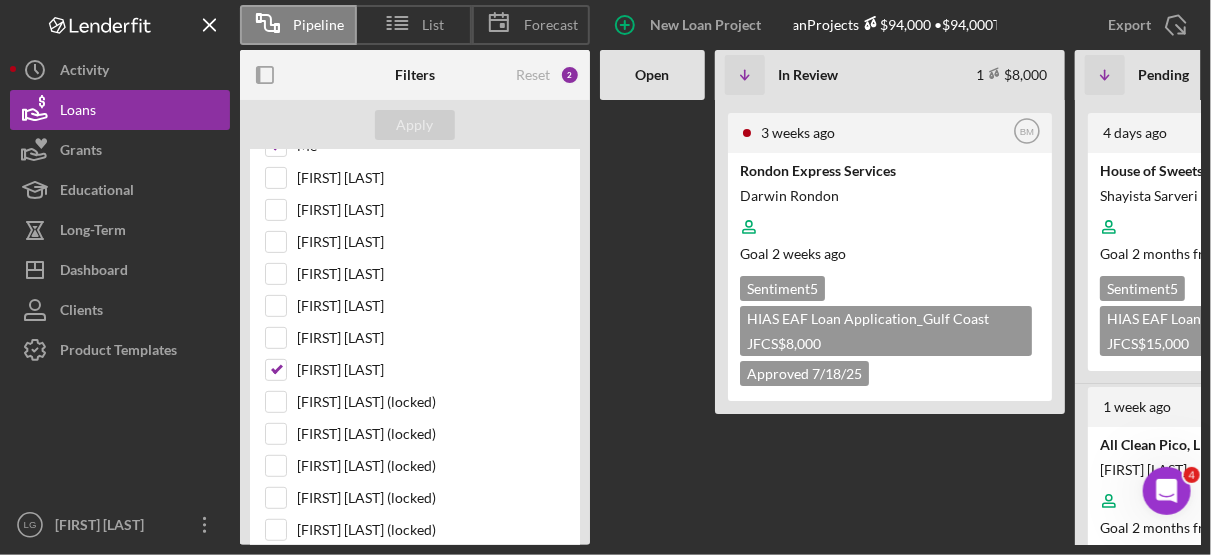scroll, scrollTop: 252, scrollLeft: 0, axis: vertical 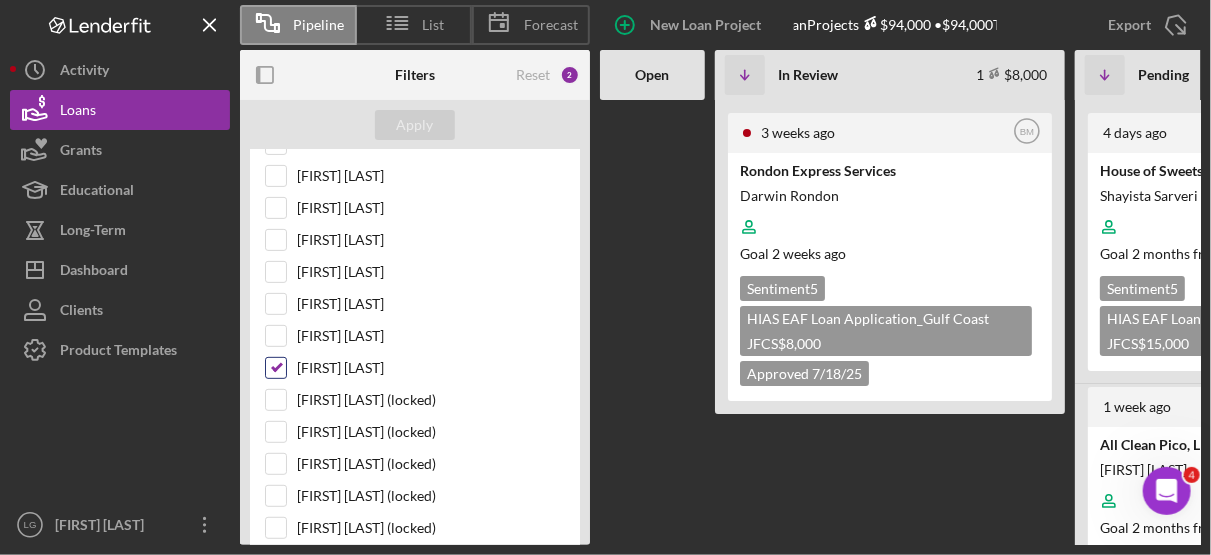 click on "[FIRST] [LAST]" at bounding box center [276, 368] 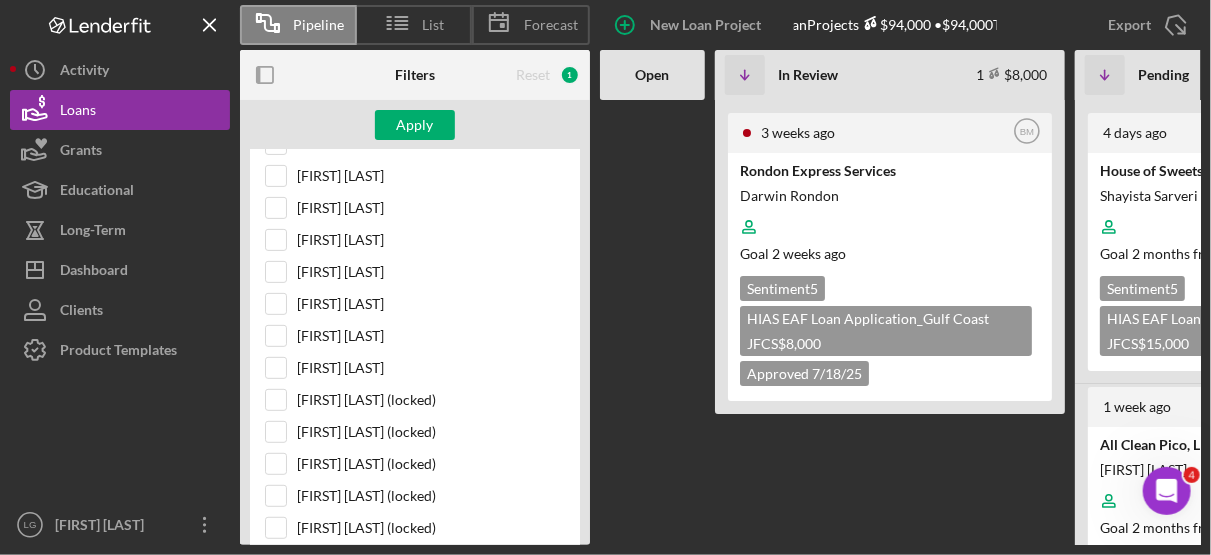click at bounding box center (652, 322) 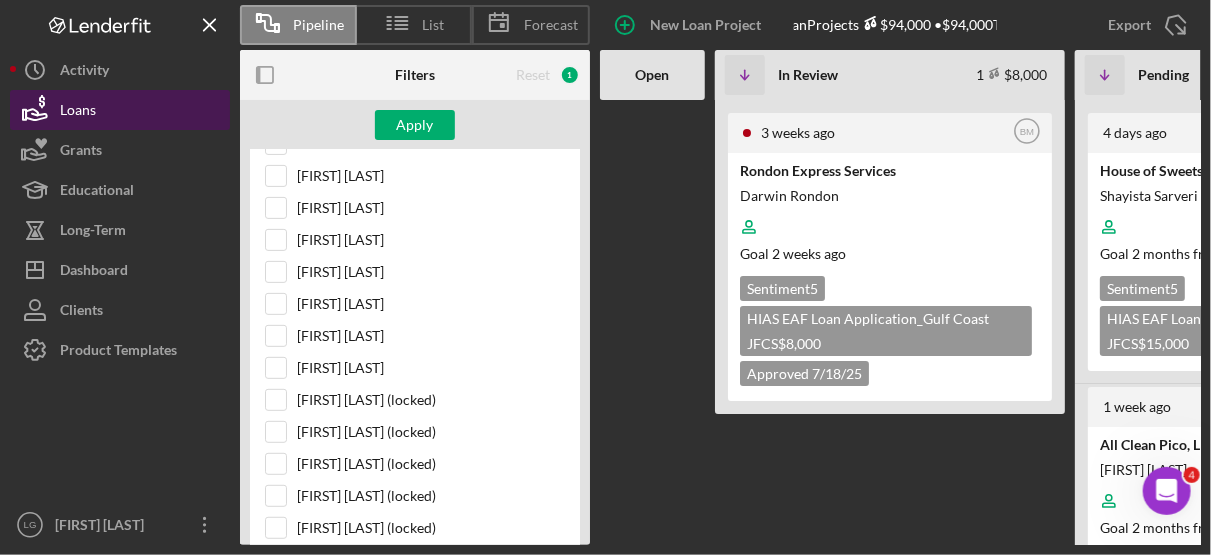 click on "Loans" at bounding box center (120, 110) 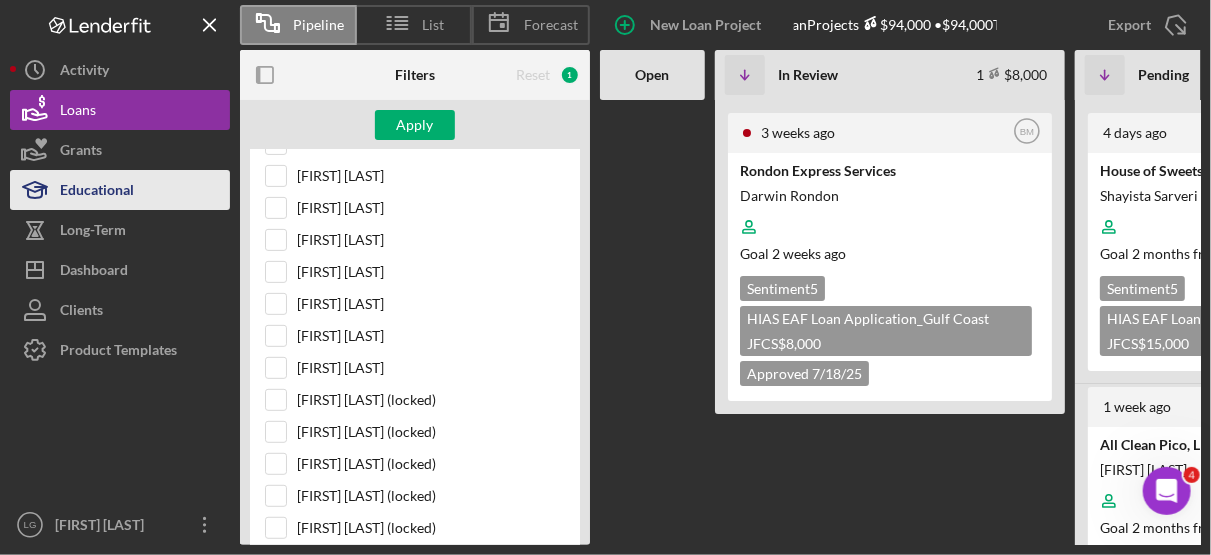 click on "Educational" at bounding box center (97, 192) 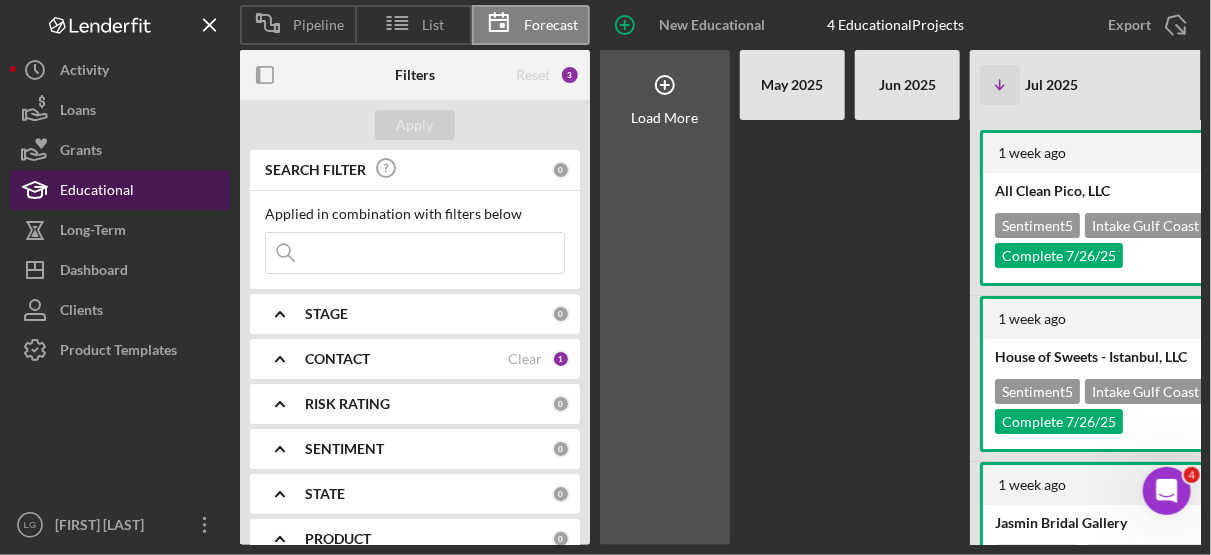 scroll, scrollTop: 0, scrollLeft: 598, axis: horizontal 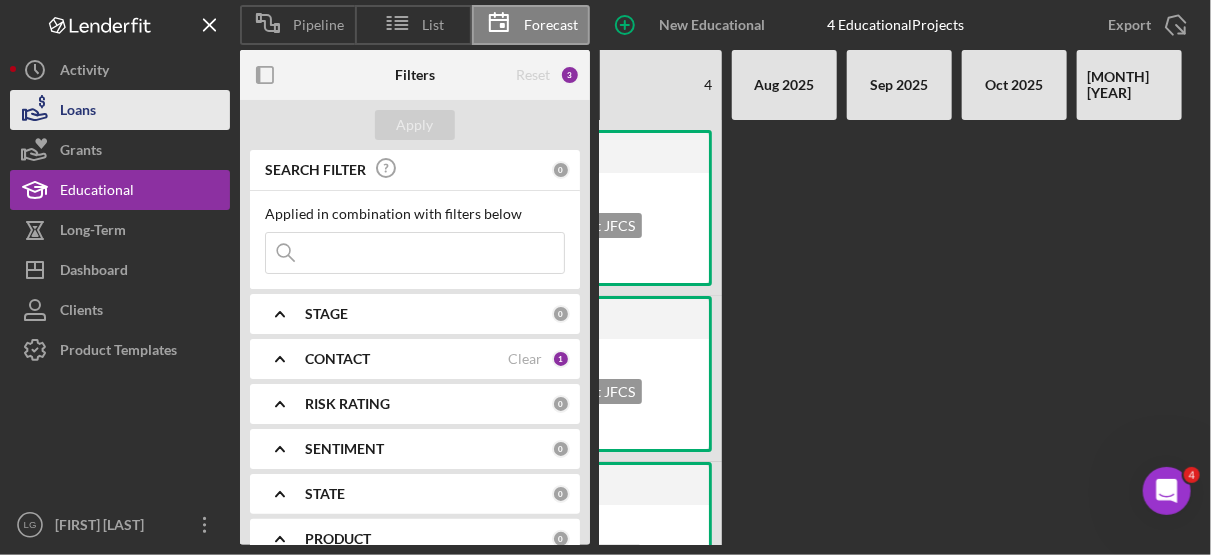 click on "Loans" at bounding box center [78, 112] 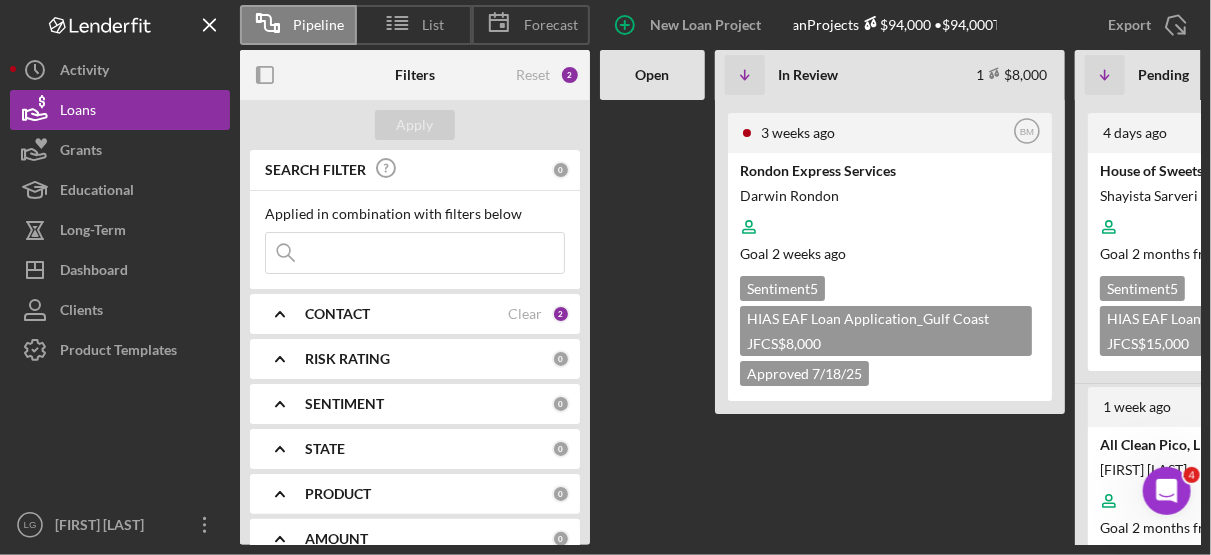 click at bounding box center (652, 322) 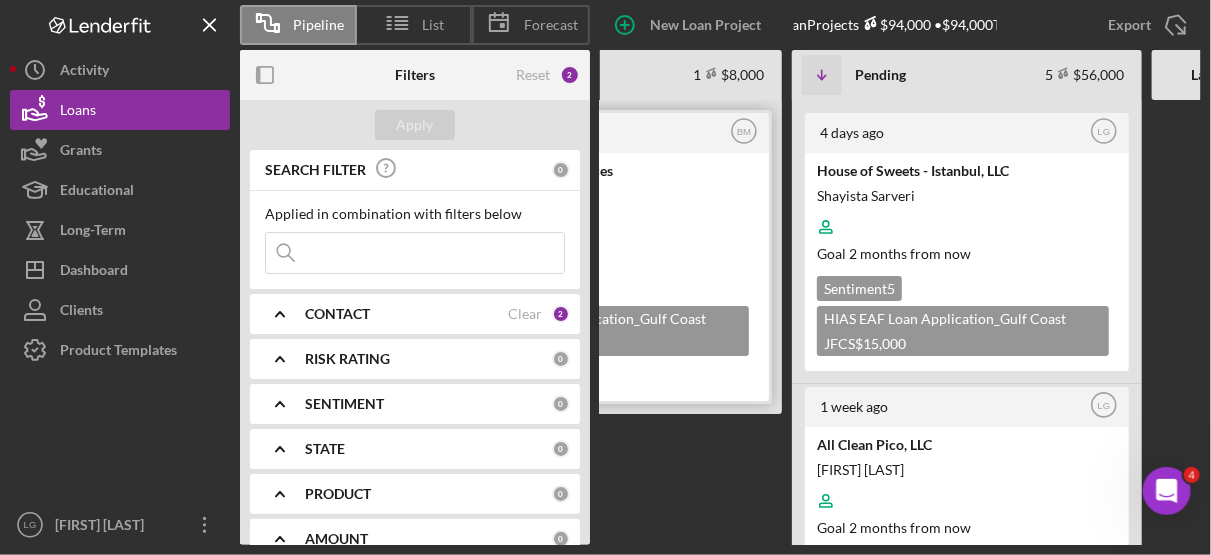 scroll, scrollTop: 0, scrollLeft: 283, axis: horizontal 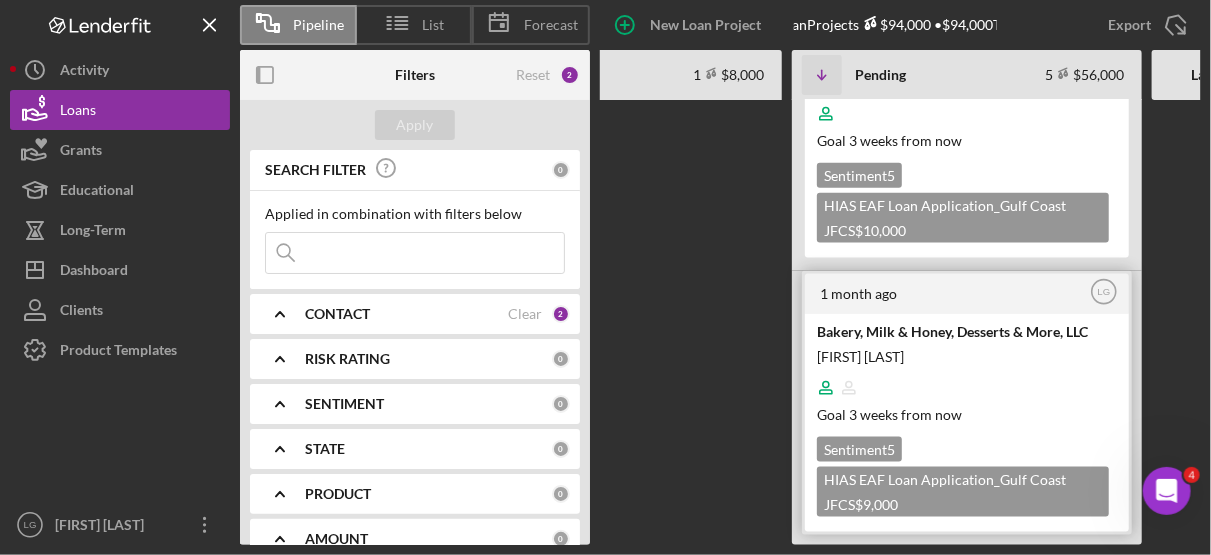 click on "Goal   3 weeks from now" at bounding box center (965, 414) 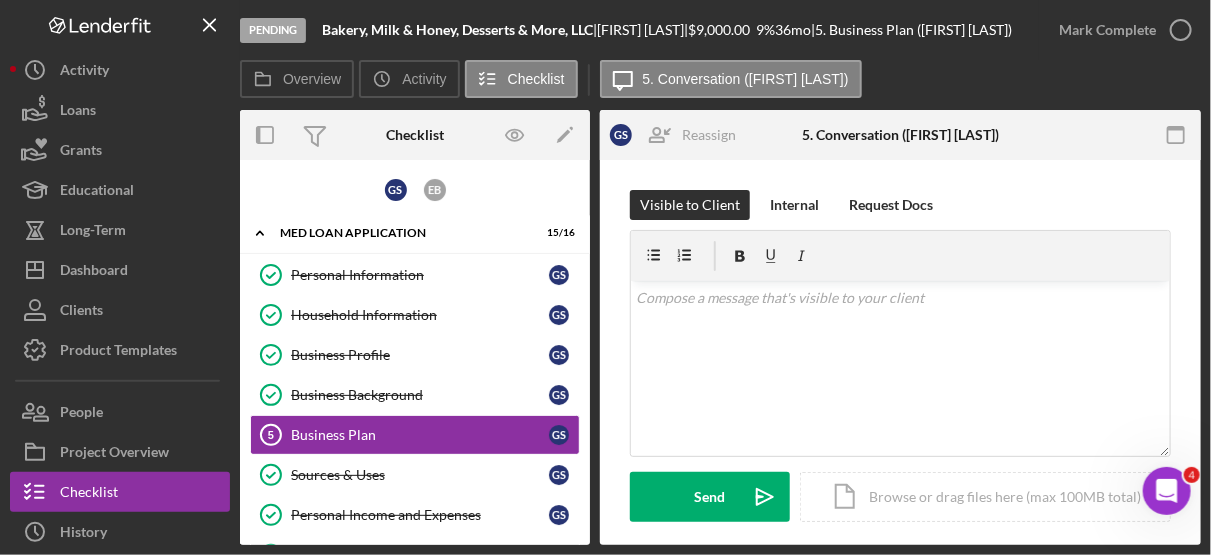 scroll, scrollTop: 77, scrollLeft: 0, axis: vertical 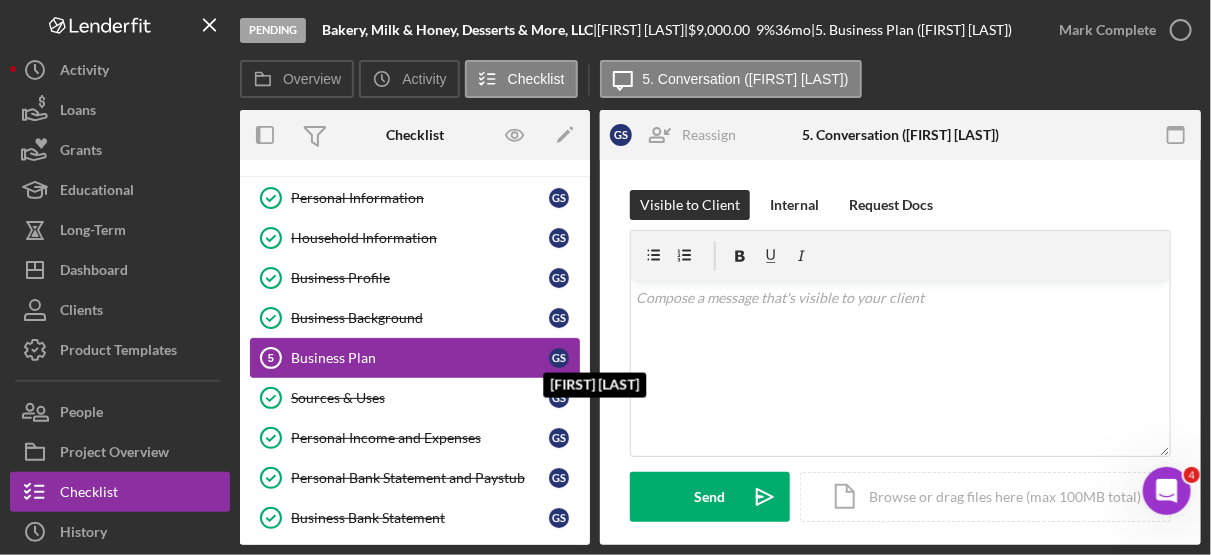 click on "G S" at bounding box center (559, 358) 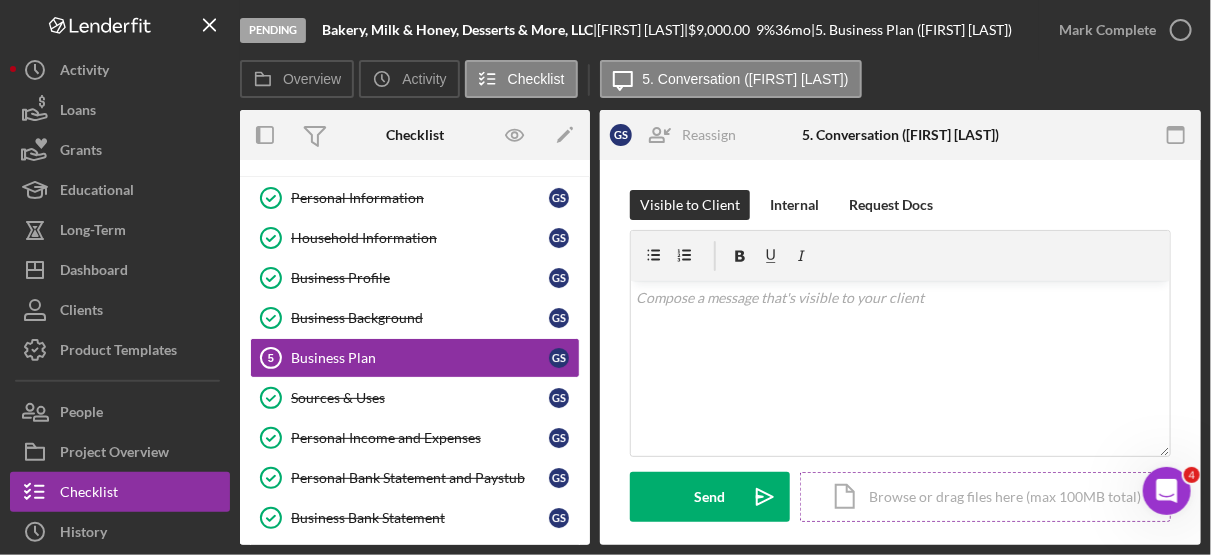 click on "Icon/Document Browse or drag files here (max 100MB total) Tap to choose files or take a photo" at bounding box center [985, 497] 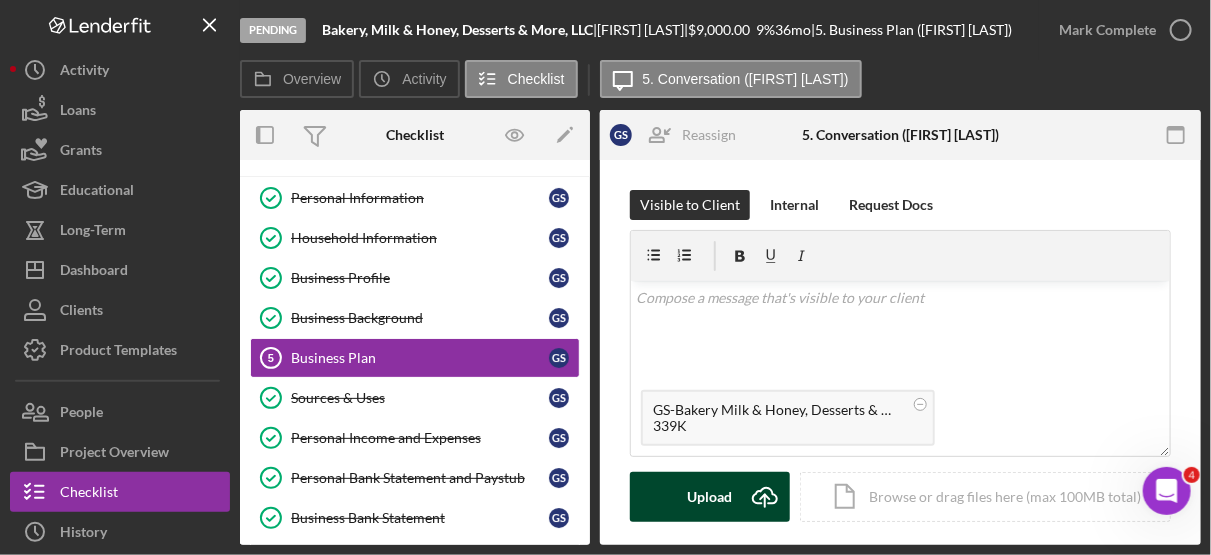 click on "Upload" at bounding box center (710, 497) 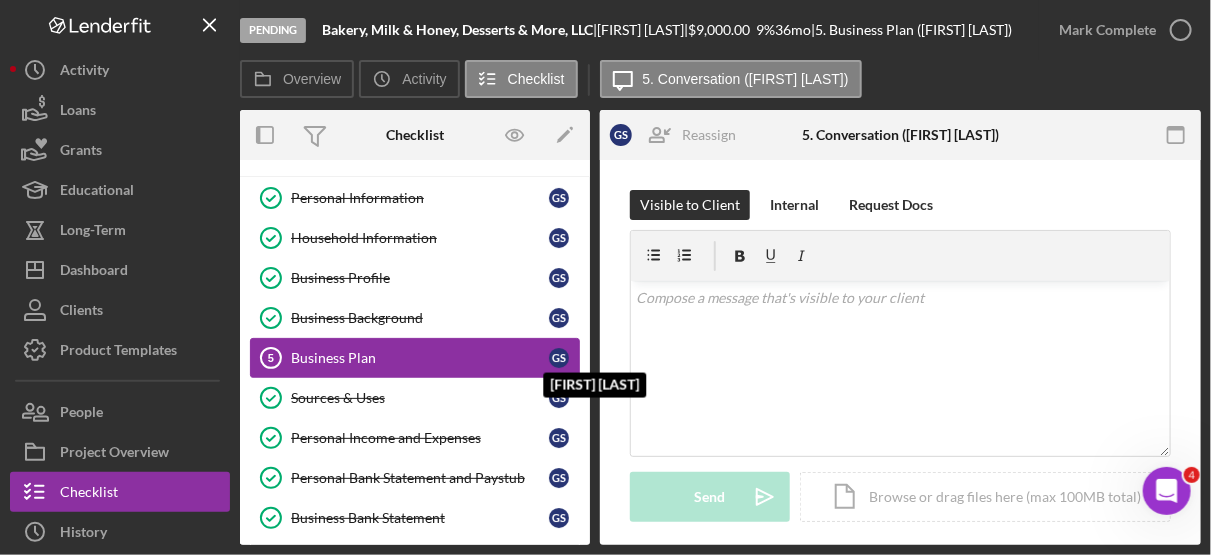 click on "G S" at bounding box center [559, 358] 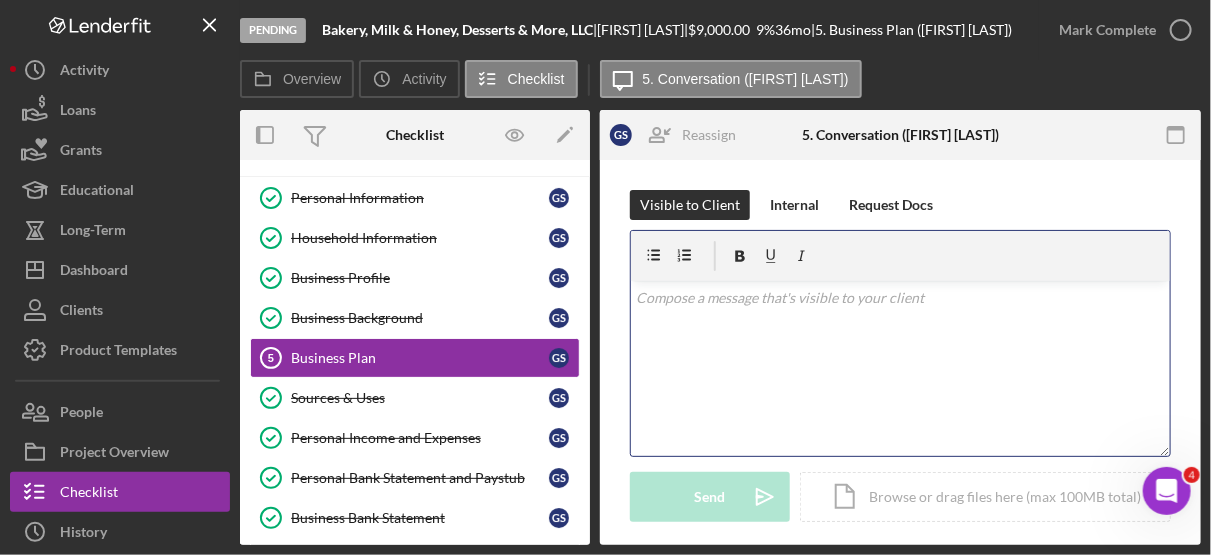 drag, startPoint x: 982, startPoint y: 381, endPoint x: 875, endPoint y: 437, distance: 120.76837 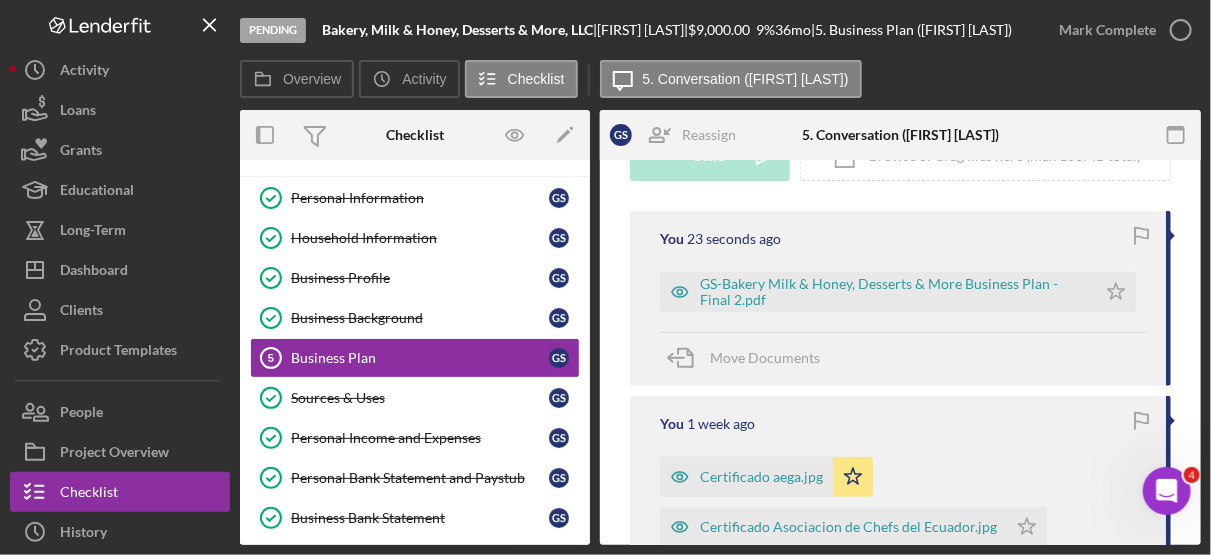 scroll, scrollTop: 347, scrollLeft: 0, axis: vertical 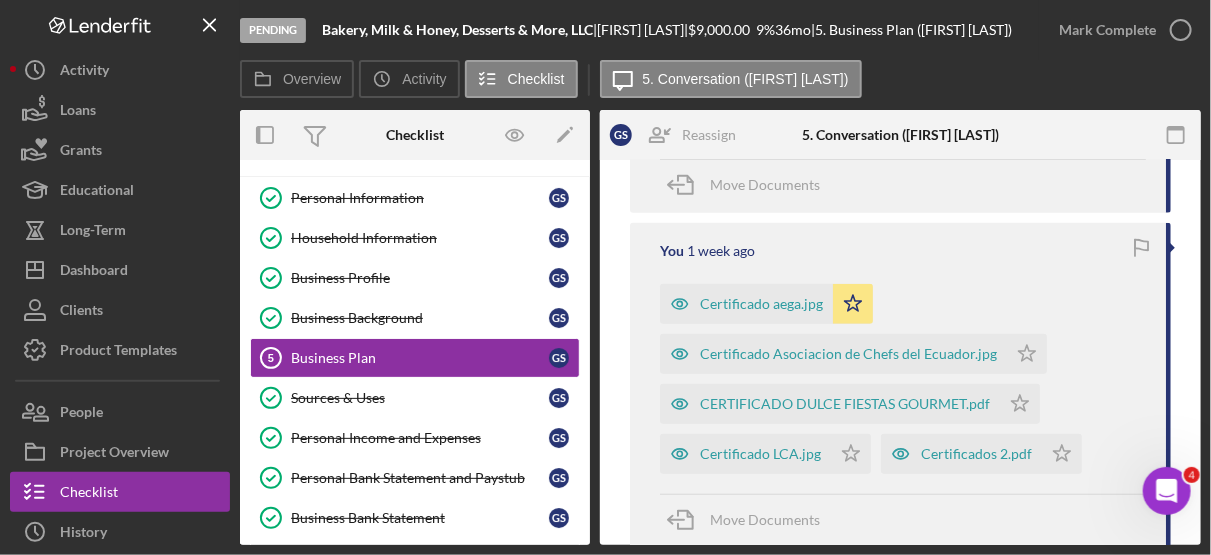 click on "Pending Bakery, Milk & Honey, Desserts & More, LLC | [FIRST] [LAST] | $9,000.00 9 % 36 mo | 5. Business Plan ([FIRST] [LAST]) Mark Complete Overview Icon/History Activity Checklist Icon/Message 5. Conversation ([FIRST] [LAST]) Overview Overview Edit Icon/Edit Status Ongoing Risk Rating Sentiment Rating 5 Product HIAS EAF Loan Application_Gulf Coast JFCS Created Date [DATE] Started Date [DATE] Closing Goal [DATE] Amount $9,000.00 Rate 9.000% Term 36 months Contact Icon/User Photo LG [FIRST] [LAST] Account Executive Stage Pending Weekly Status Update No Inactivity Alerts No Key Ratios Edit Icon/Edit DSCR Collateral Coverage DTI LTV Global DSCR Global Collateral Coverage Global DTI NOI Recommendation Edit Icon/Edit Payment Type Rate Term Amount Down Payment Closing Fee Include closing fee in amount financed? No Origination Fee Include origination fee in amount financed? No Amount Financed Closing Date First Payment Date Maturity Date Resolution Edit Icon/Edit Resolved On G" at bounding box center [605, 277] 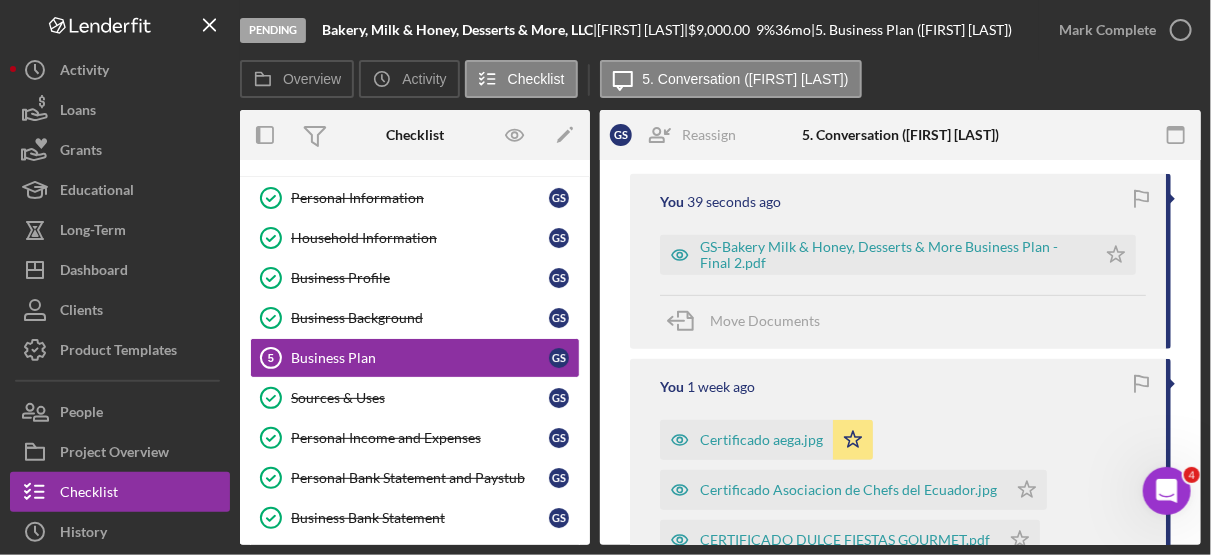scroll, scrollTop: 406, scrollLeft: 0, axis: vertical 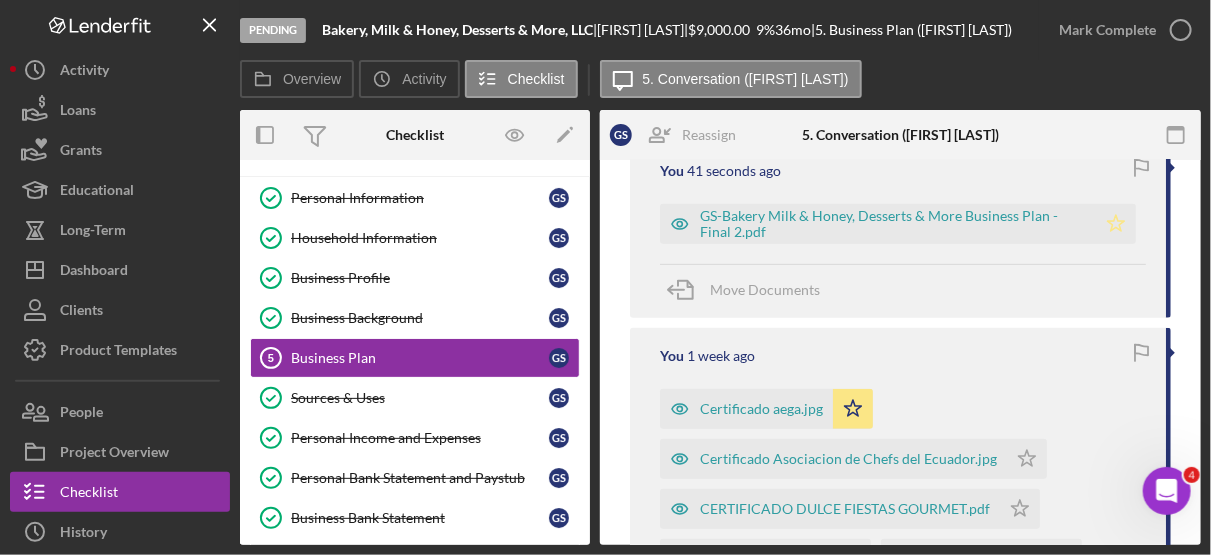 click 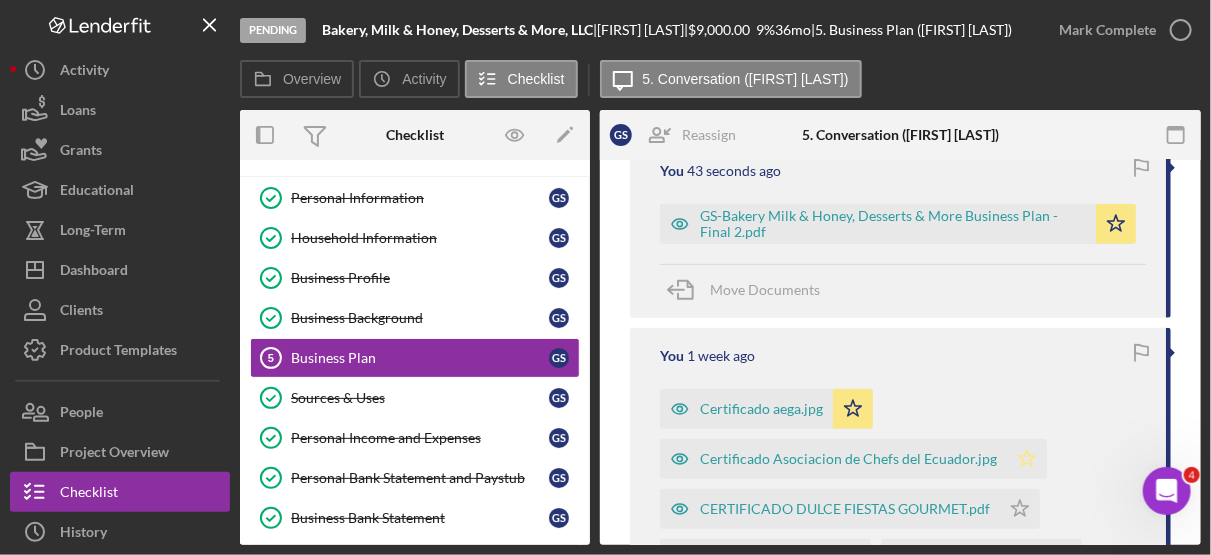 click 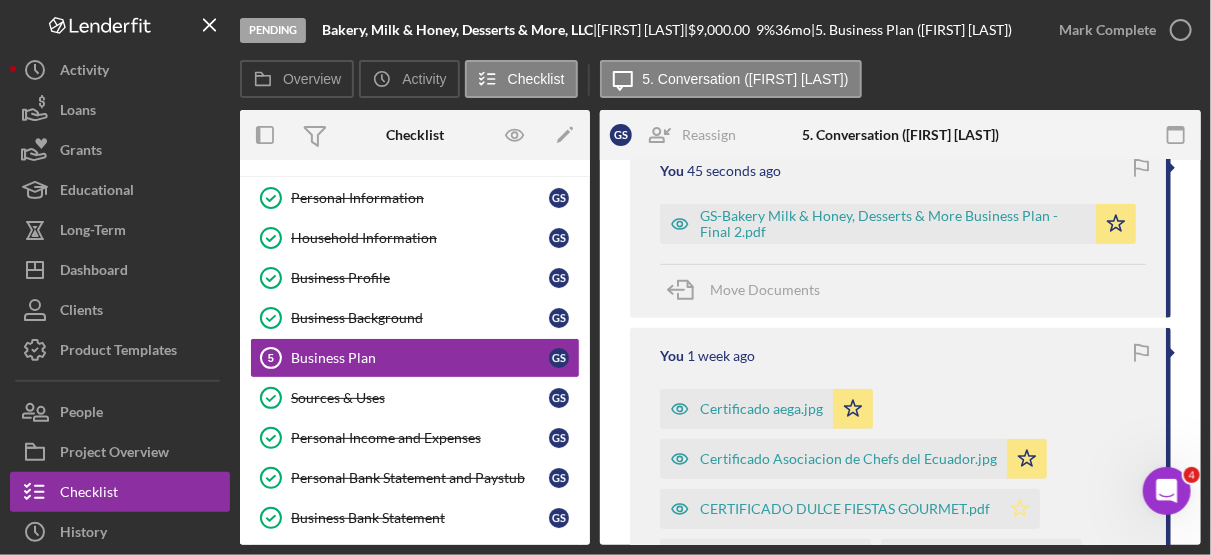 click on "Icon/Star" 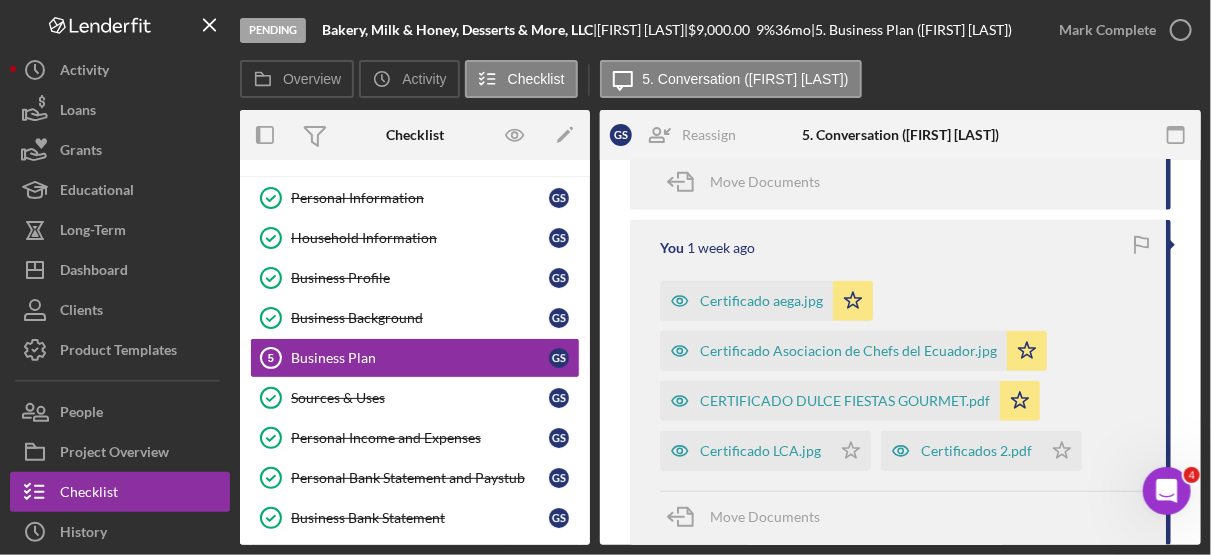 scroll, scrollTop: 526, scrollLeft: 0, axis: vertical 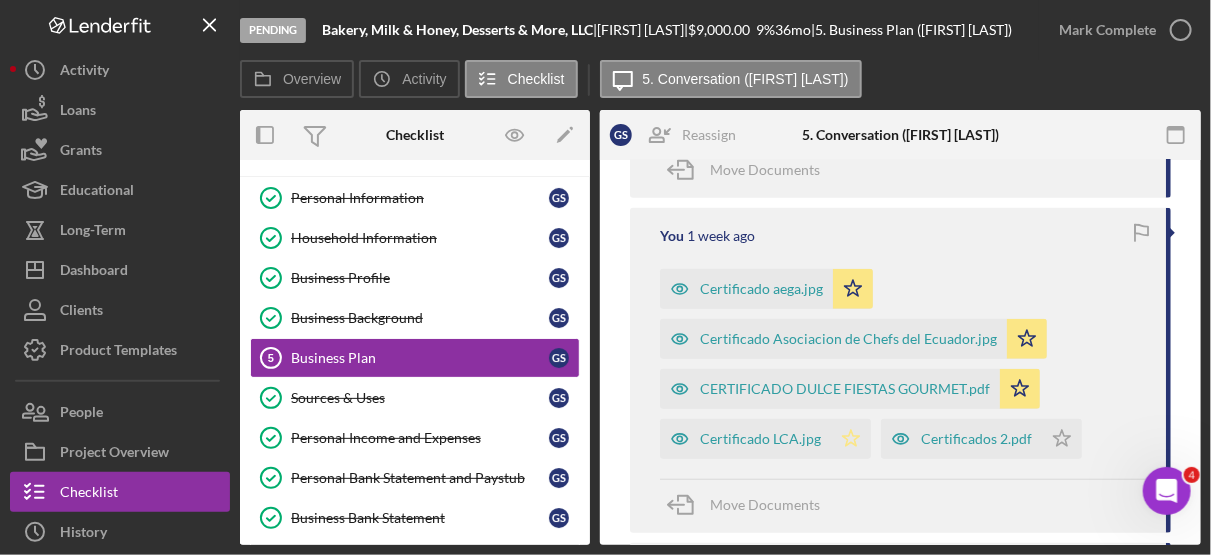click on "Icon/Star" 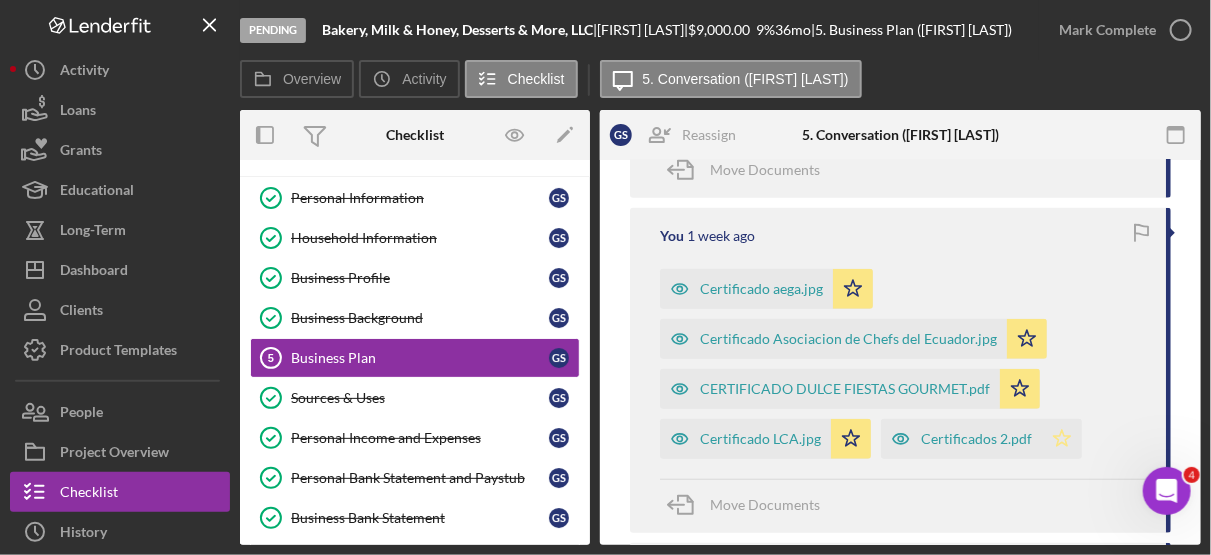 click 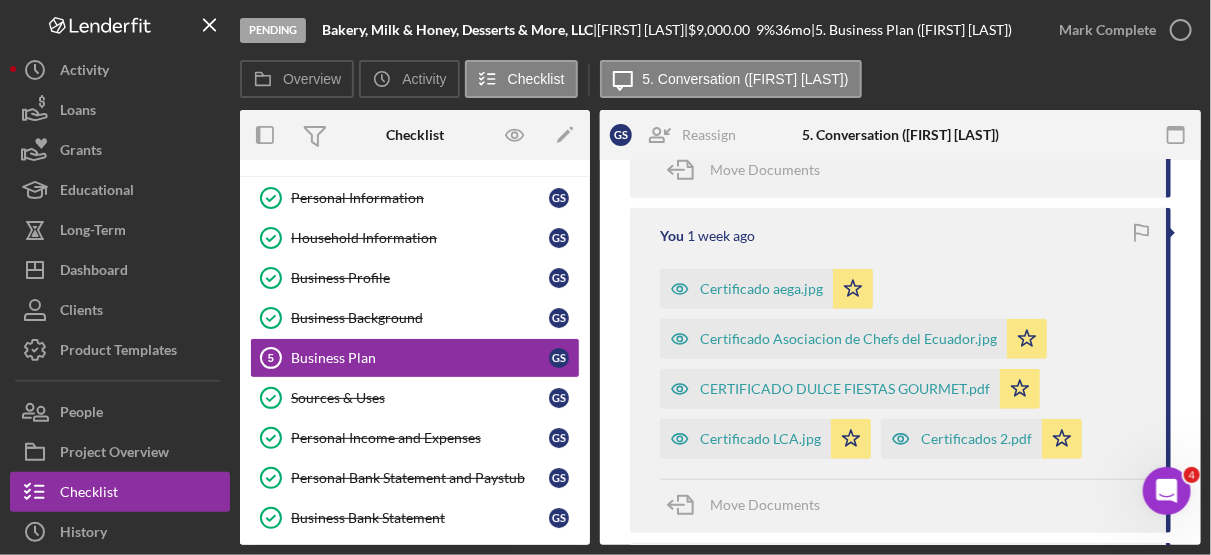 type 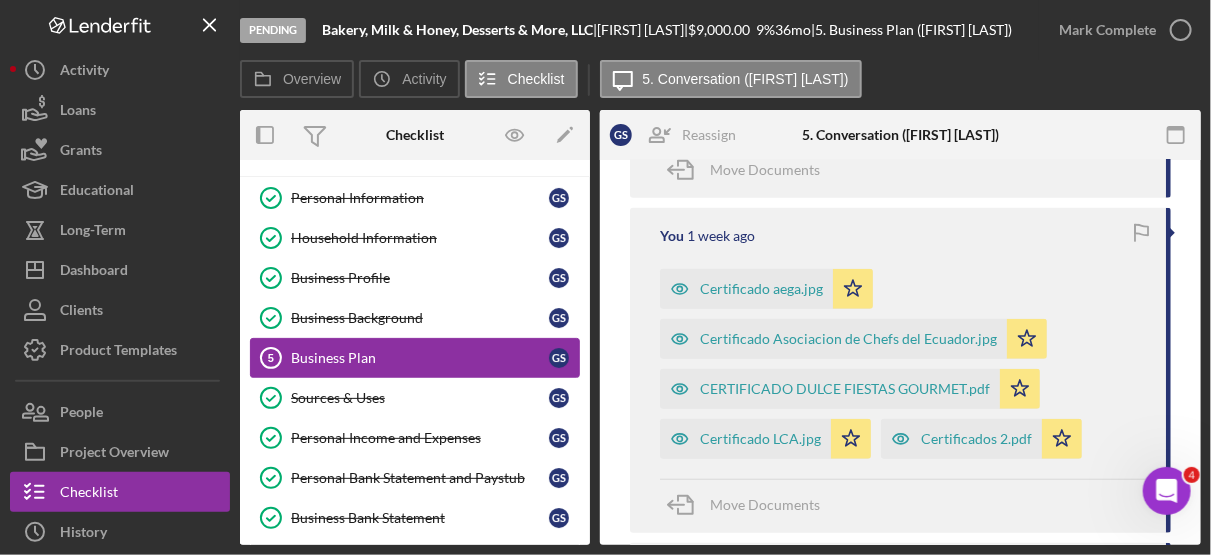 click on "Business Plan" at bounding box center [420, 358] 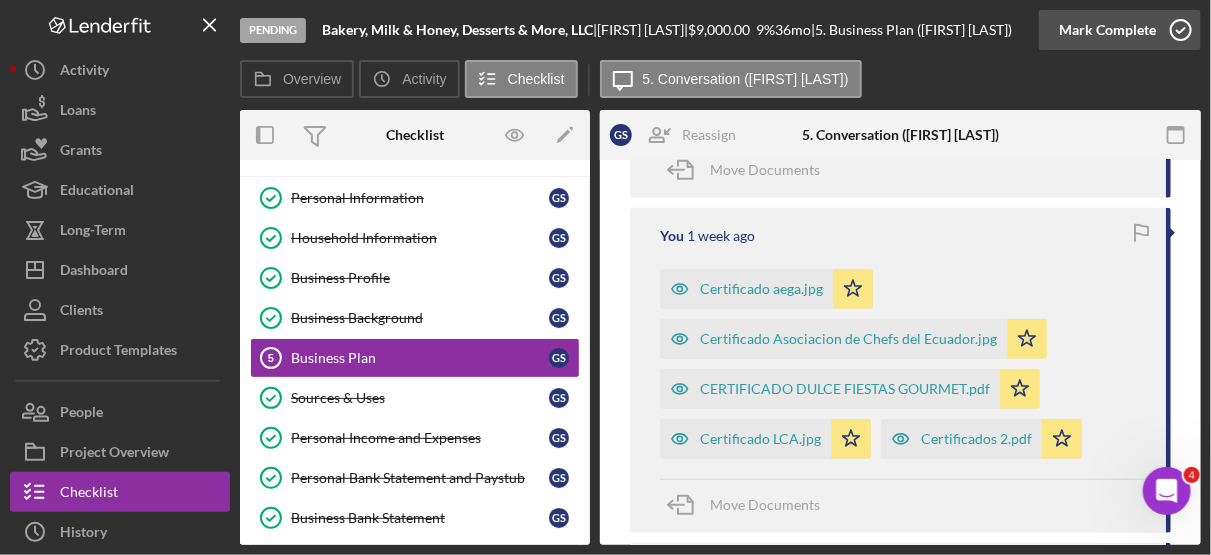 click 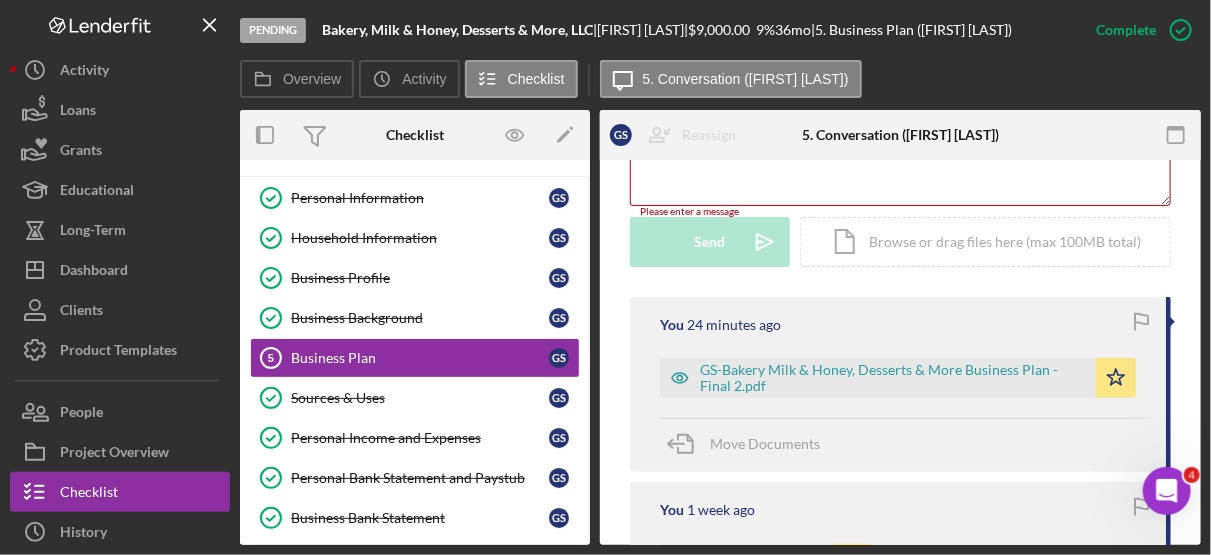 scroll, scrollTop: 871, scrollLeft: 0, axis: vertical 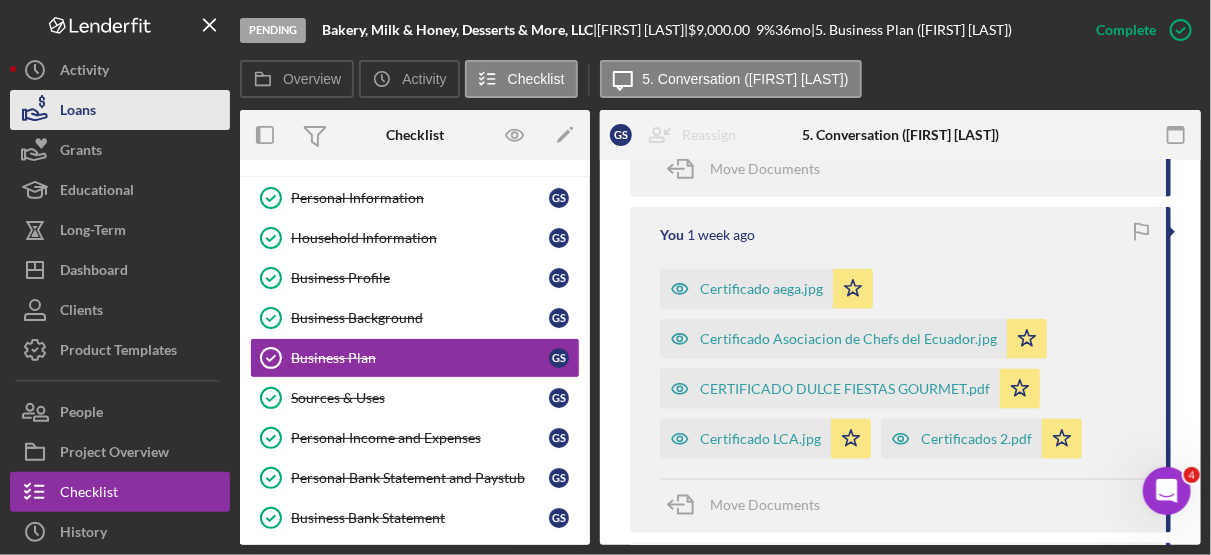 click on "Loans" at bounding box center (120, 110) 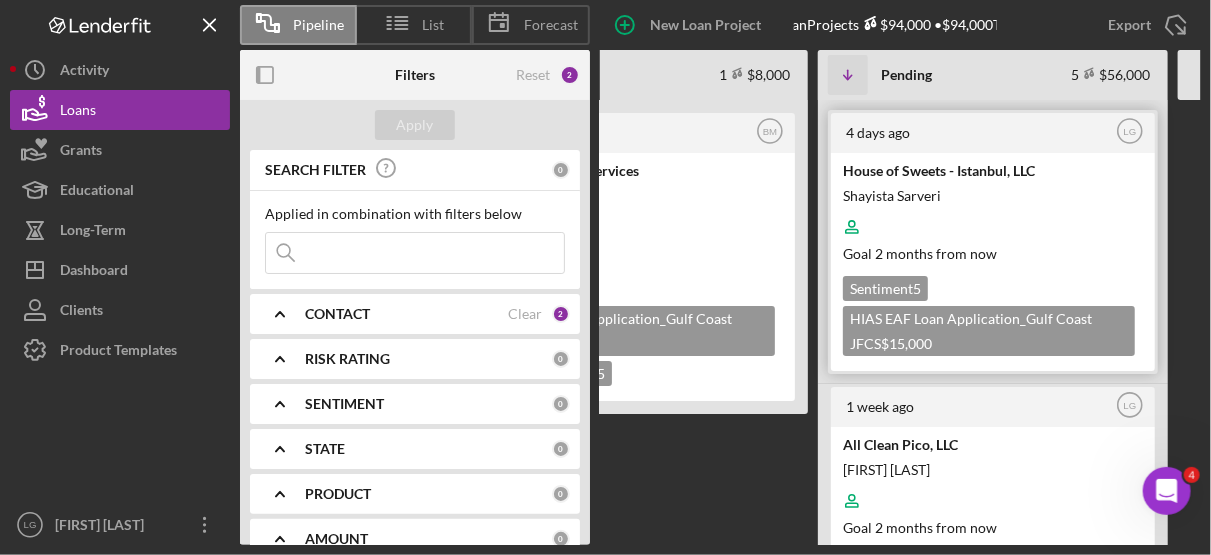 scroll, scrollTop: 0, scrollLeft: 255, axis: horizontal 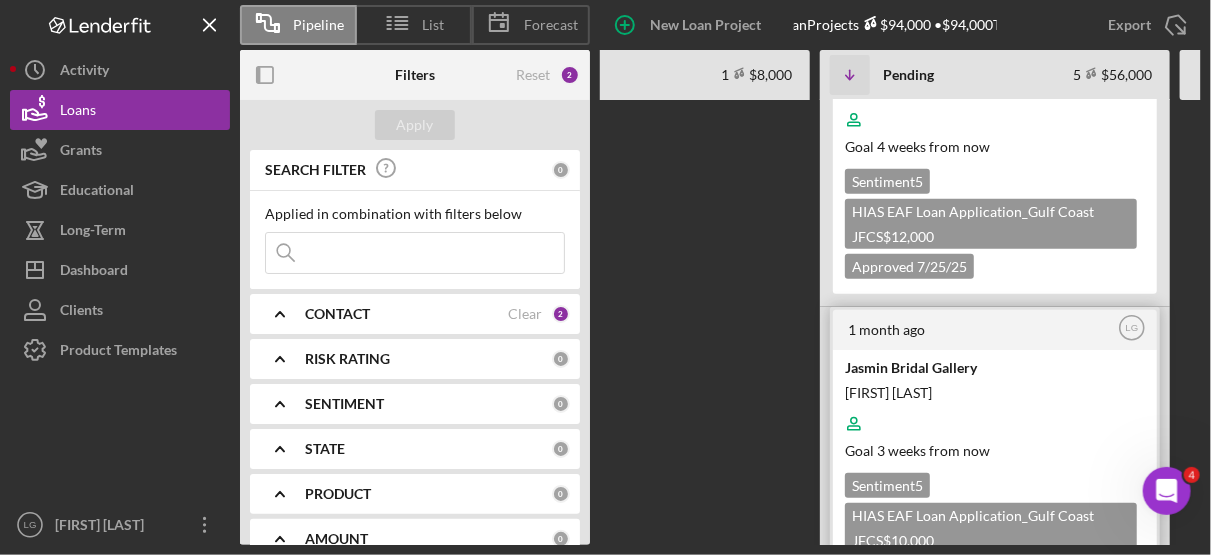 click on "Goal   3 weeks from now" at bounding box center [993, 450] 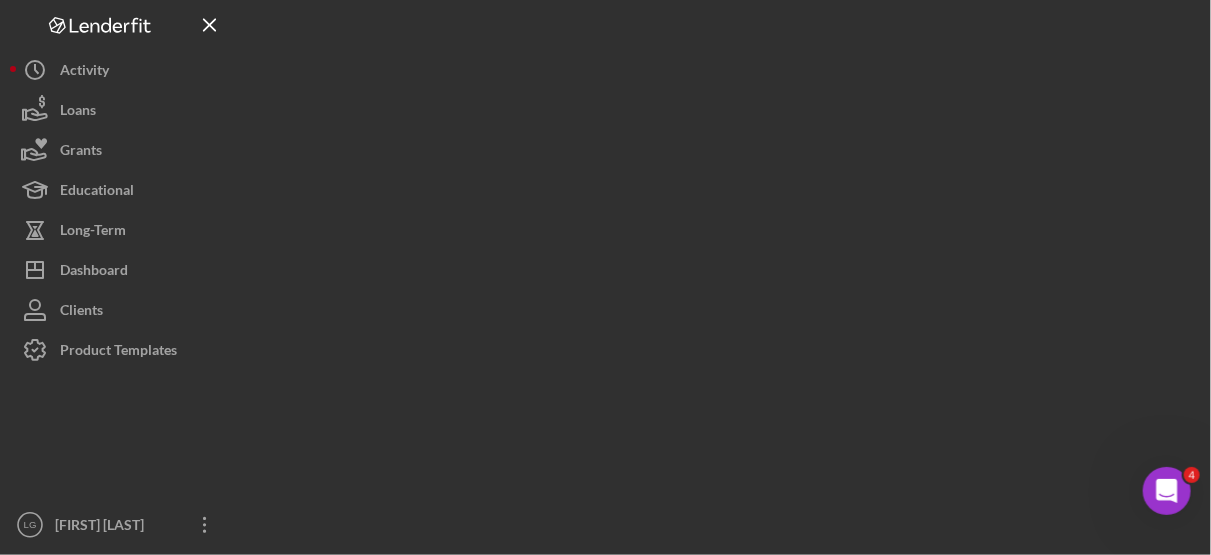 click at bounding box center (720, 272) 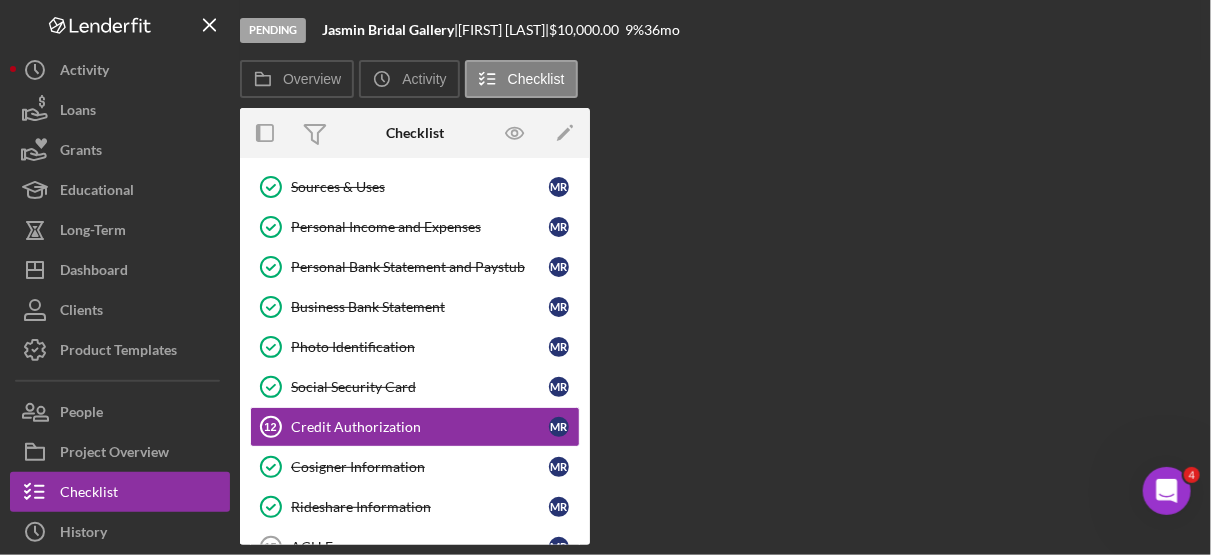scroll, scrollTop: 309, scrollLeft: 0, axis: vertical 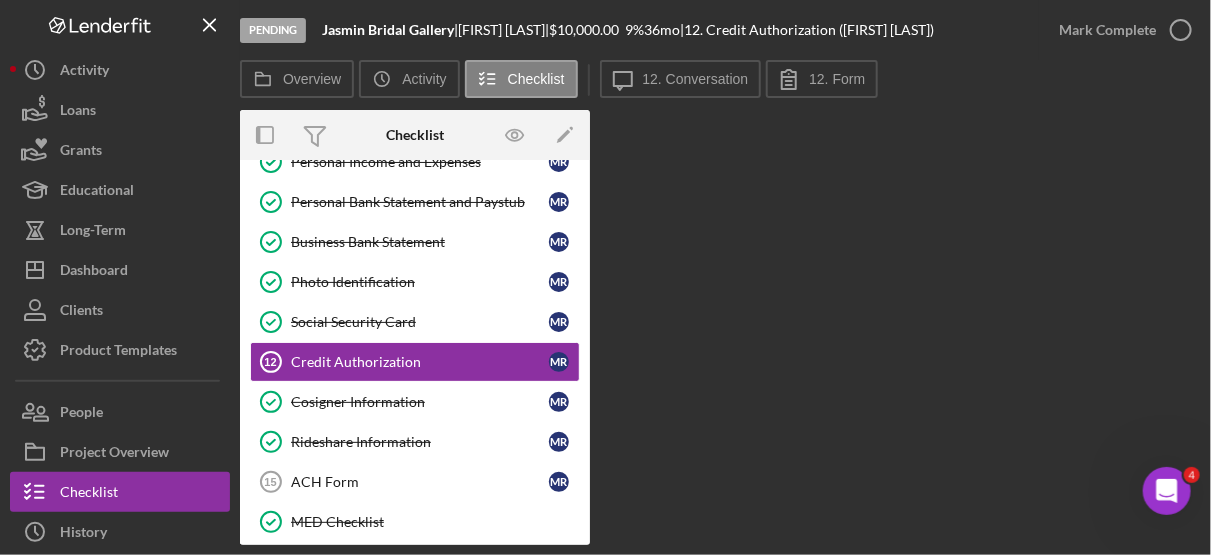 click on "Personal Information Personal Information M R Household Information Household Information M R Business Profile Business Profile M R Business Background Business Background M R Business Plan Business Plan M R Sources & Uses Sources & Uses M R Personal Income and Expenses Personal Income and Expenses M R Personal Bank Statement and Paystub Personal Bank Statement and Paystub M R Business Bank Statement Business Bank Statement M R Photo Identification Photo Identification M R Social Security Card Social Security Card M R Credit Authorization 12 Credit Authorization M R Cosigner Information Cosigner Information M R Rideshare Information Rideshare Information M R ACH Form 15 ACH Form M R MED Checklist MED Checklist" at bounding box center [415, 227] 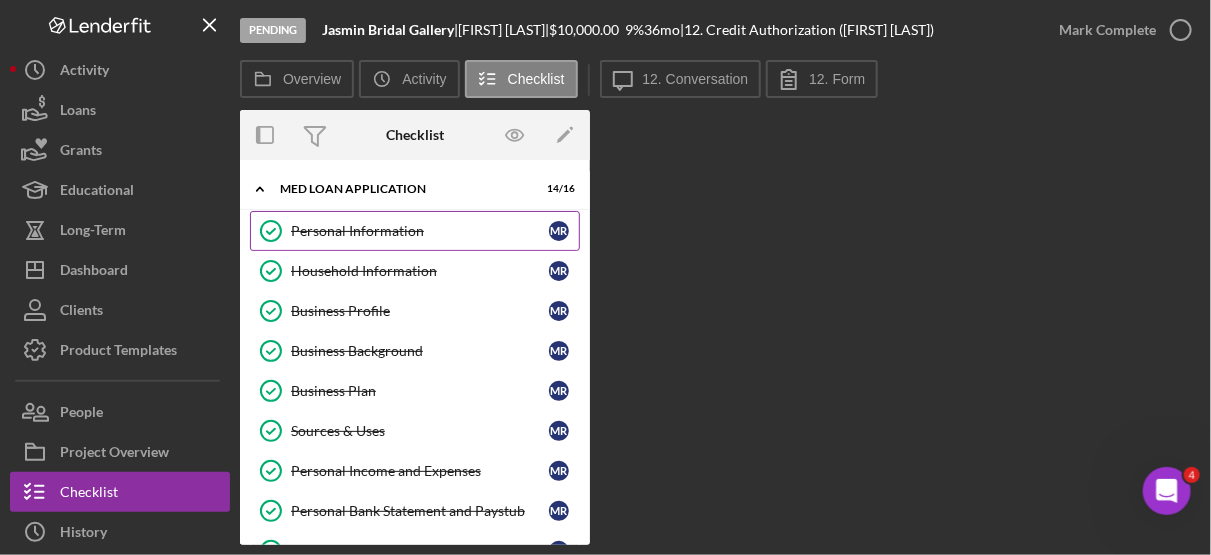 click on "Personal Information  Personal Information  M R" at bounding box center (415, 231) 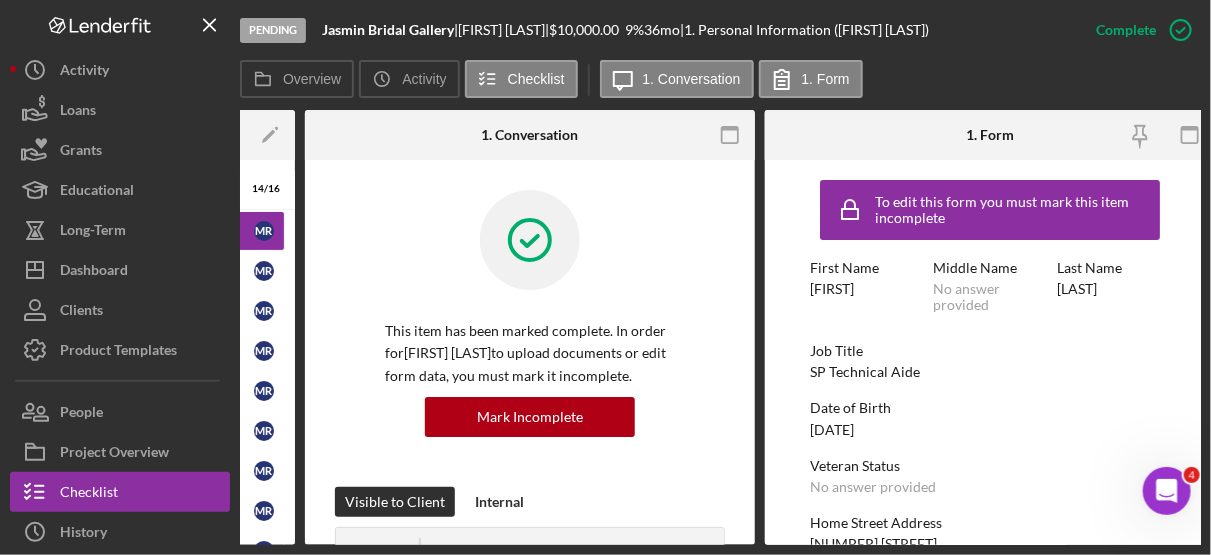scroll, scrollTop: 0, scrollLeft: 308, axis: horizontal 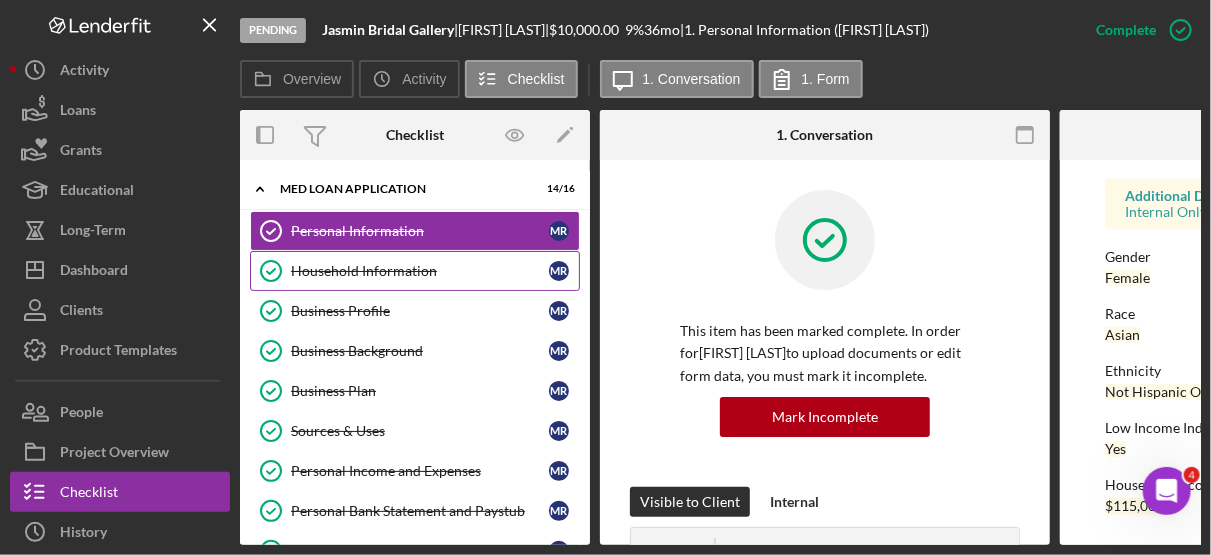 click on "Household Information" at bounding box center (420, 271) 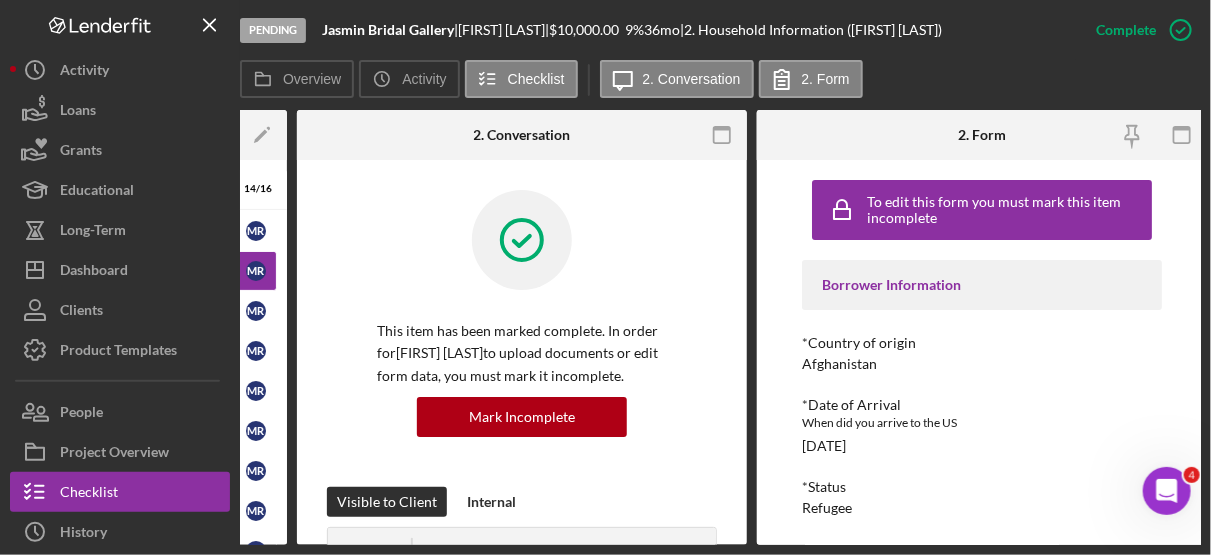 scroll, scrollTop: 0, scrollLeft: 308, axis: horizontal 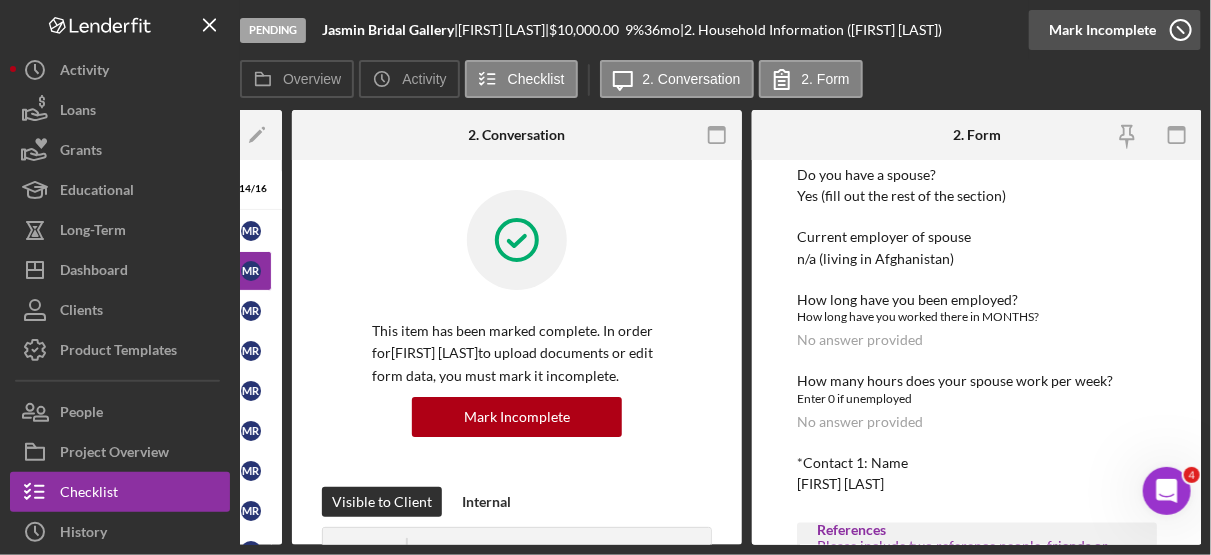 click 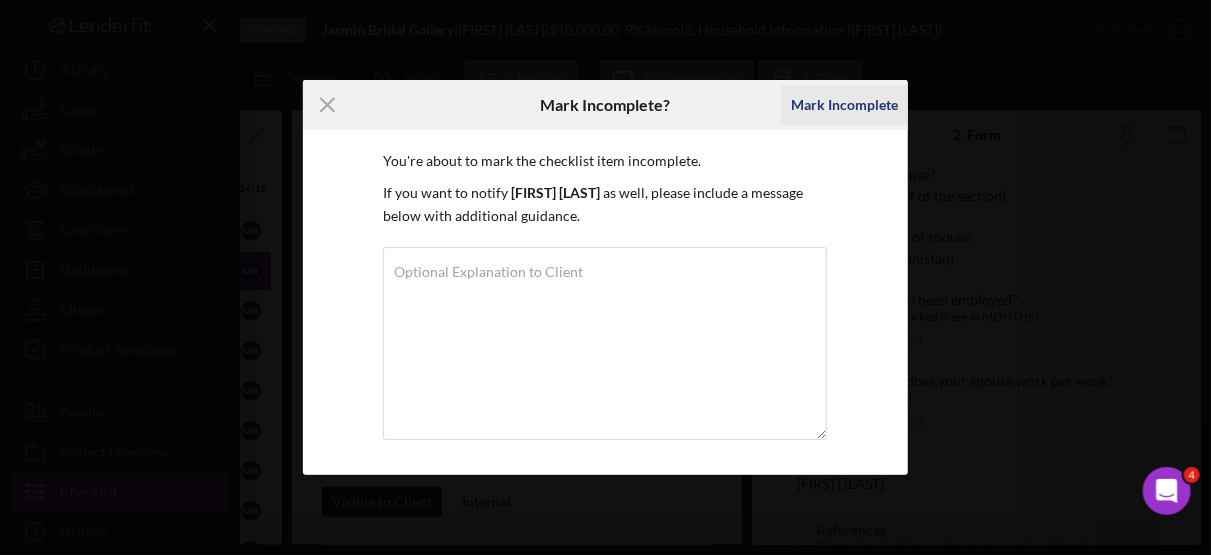 click on "Mark Incomplete" at bounding box center (844, 105) 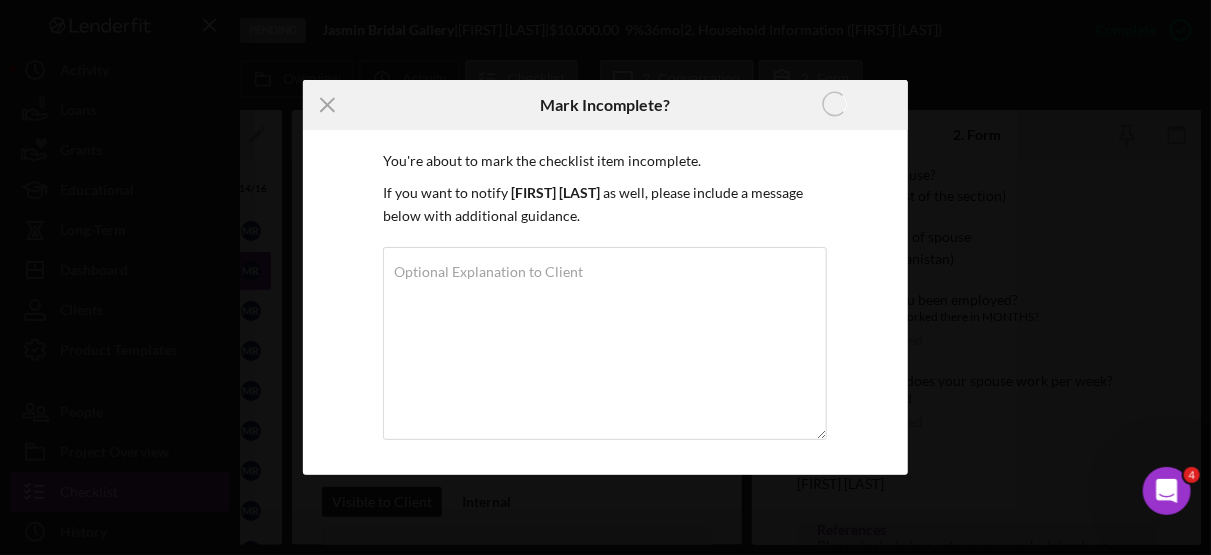 scroll, scrollTop: 1174, scrollLeft: 0, axis: vertical 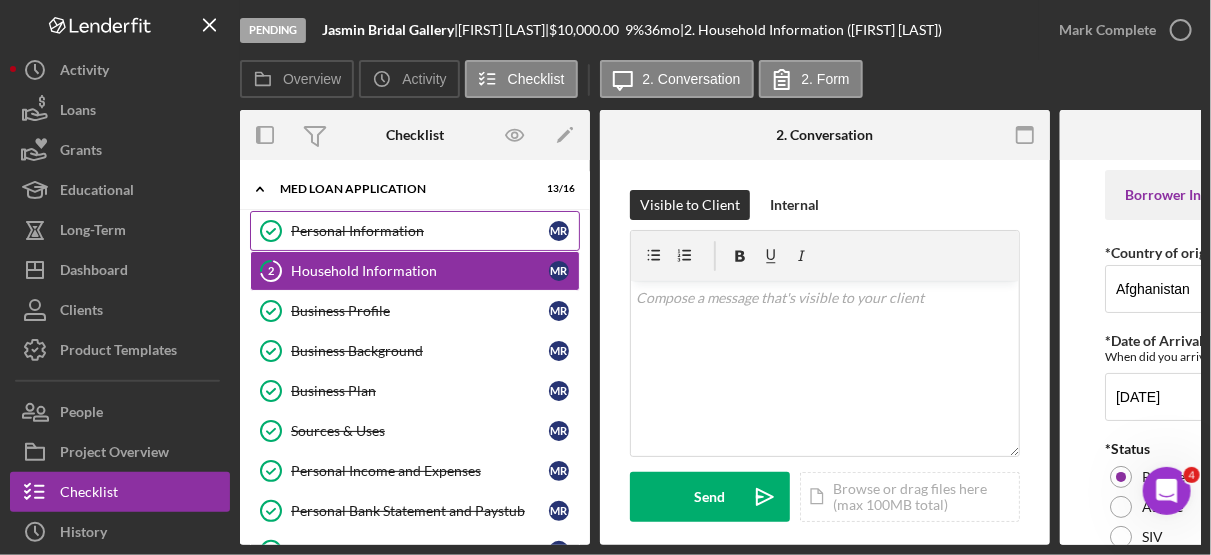 click on "Personal Information" at bounding box center [420, 231] 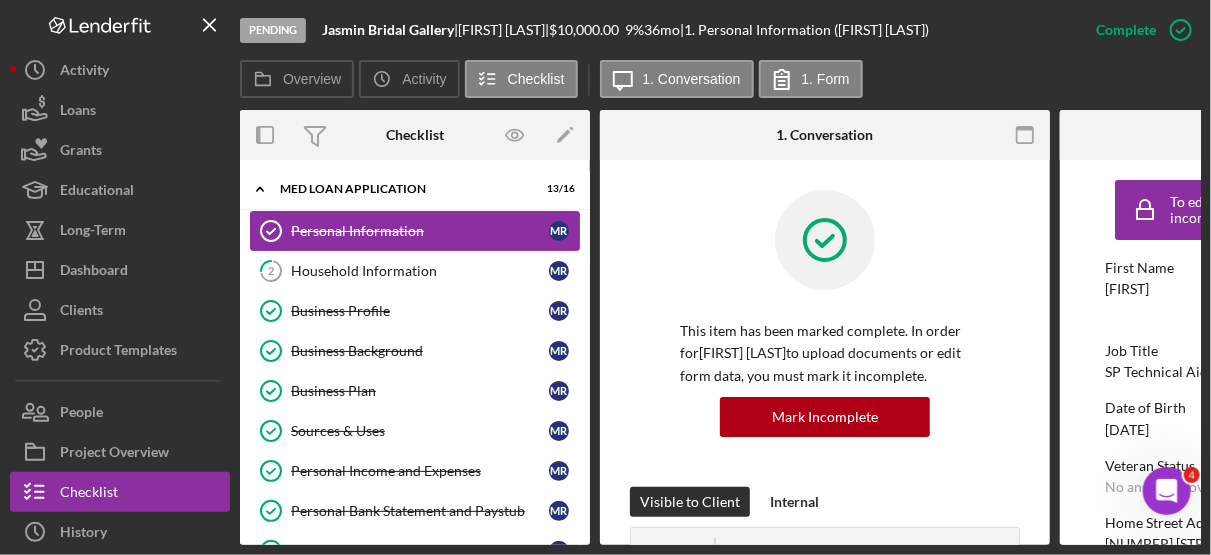 scroll, scrollTop: 0, scrollLeft: 308, axis: horizontal 